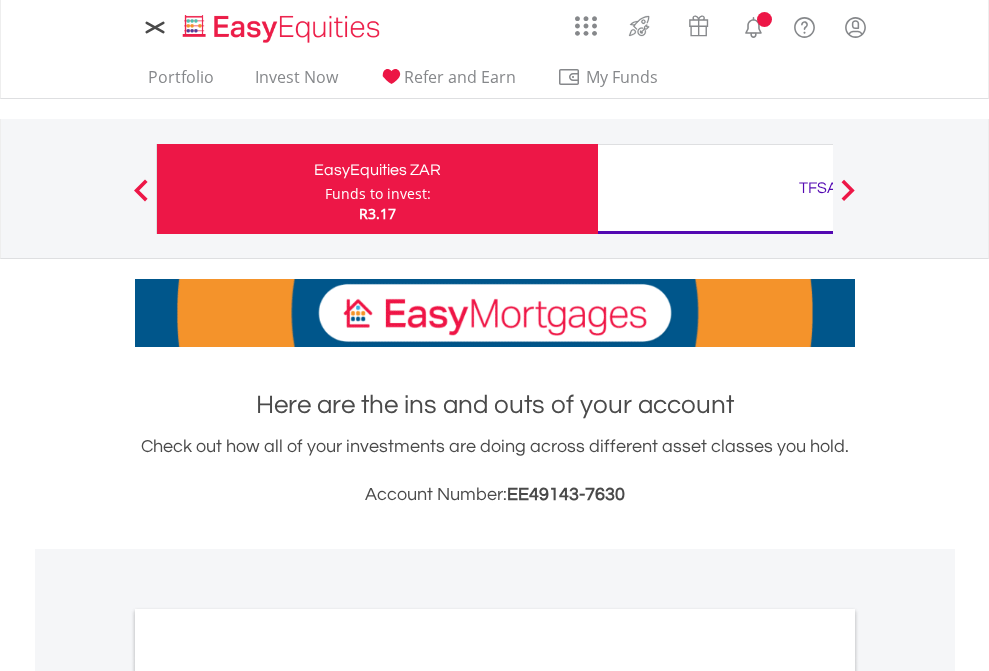 scroll, scrollTop: 0, scrollLeft: 0, axis: both 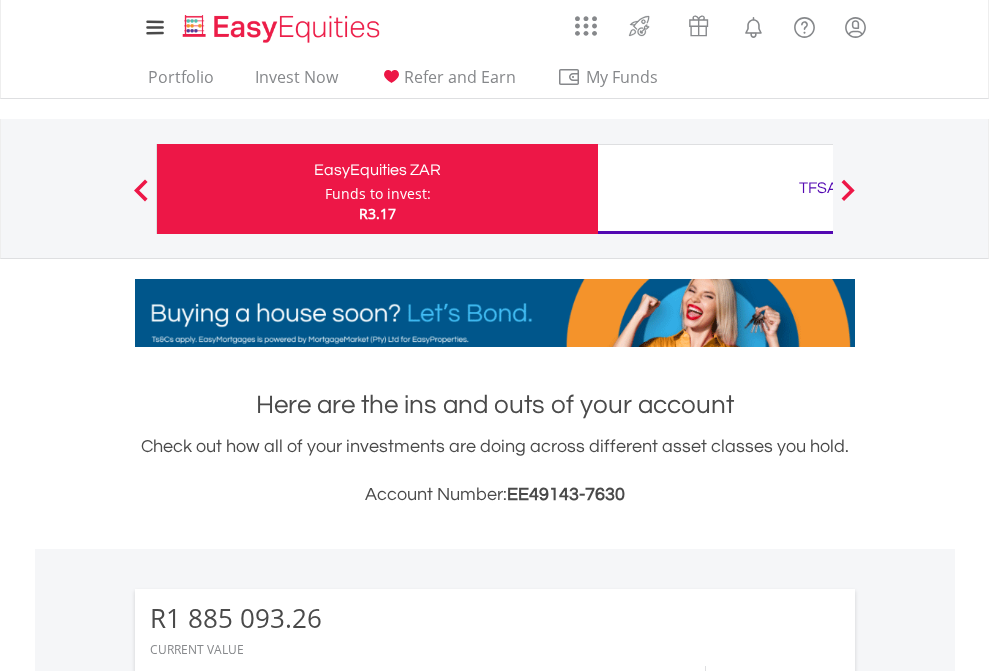 click on "Funds to invest:" at bounding box center (378, 194) 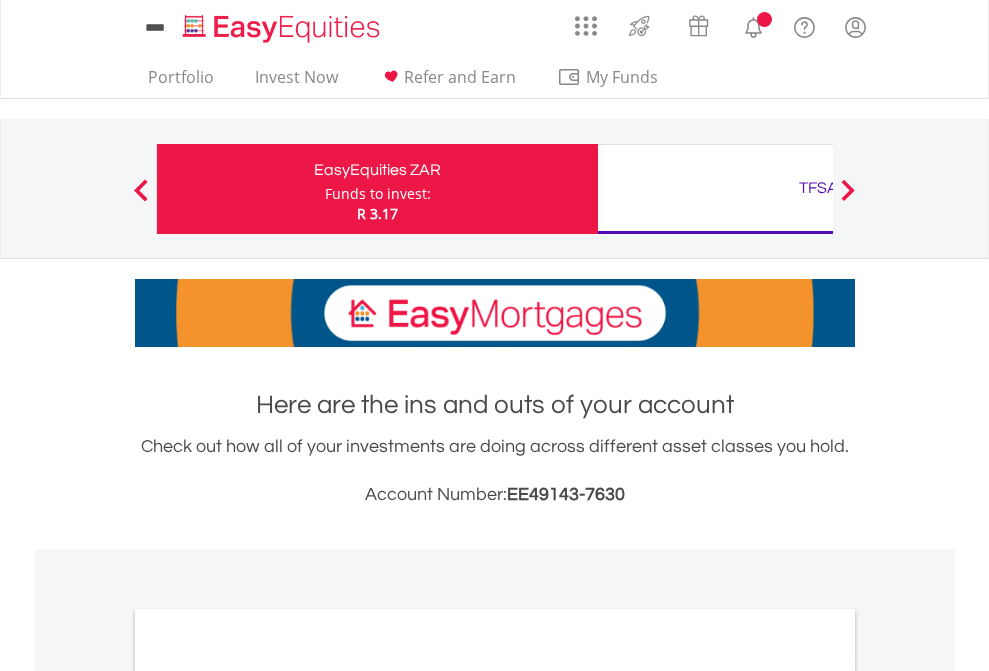 scroll, scrollTop: 0, scrollLeft: 0, axis: both 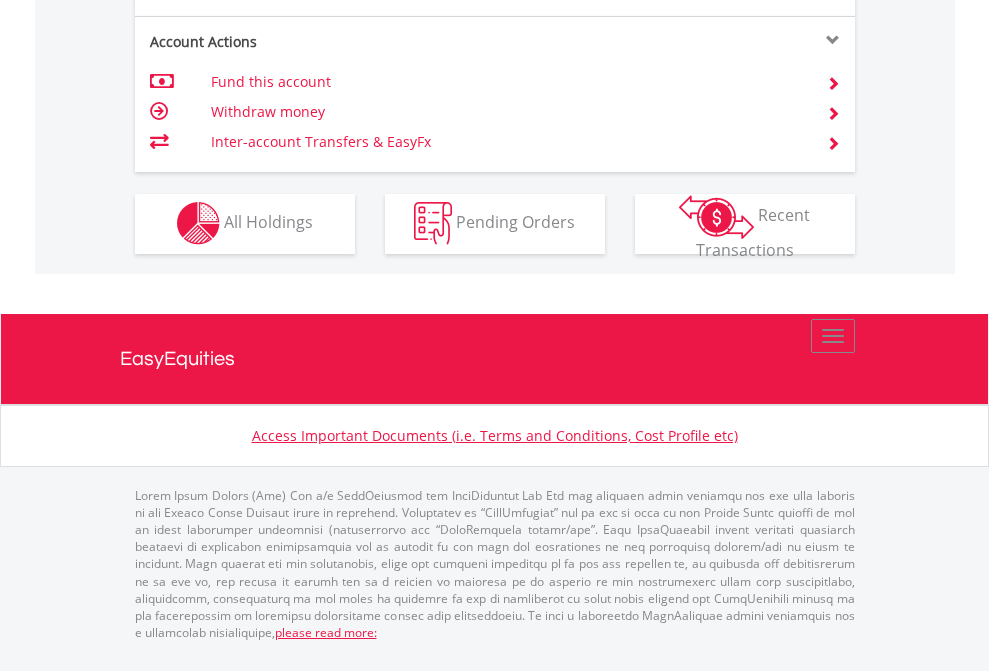 click on "Investment types" at bounding box center [706, -337] 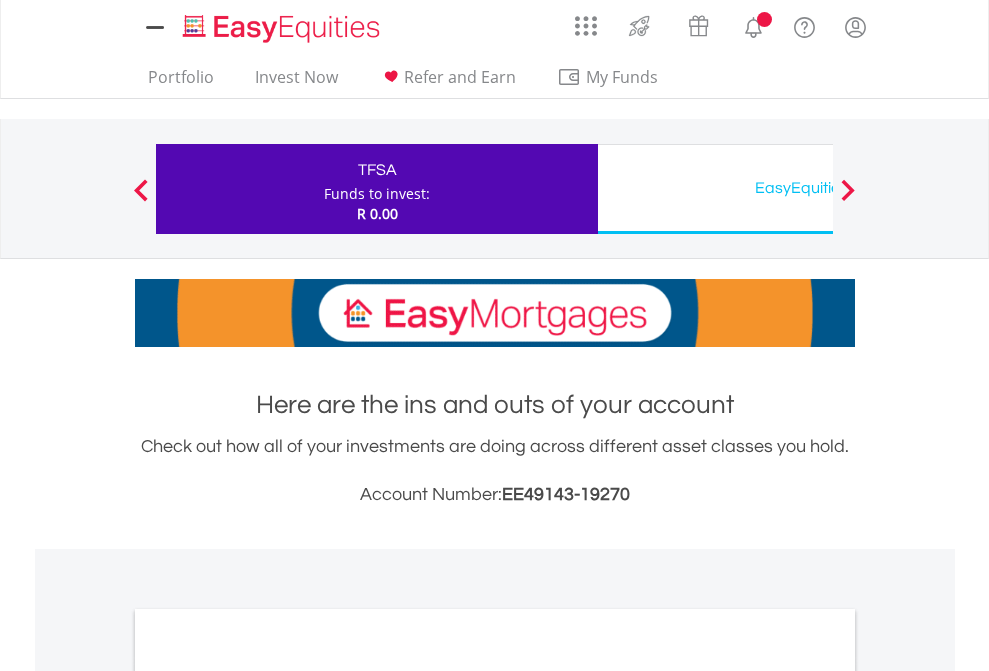 scroll, scrollTop: 0, scrollLeft: 0, axis: both 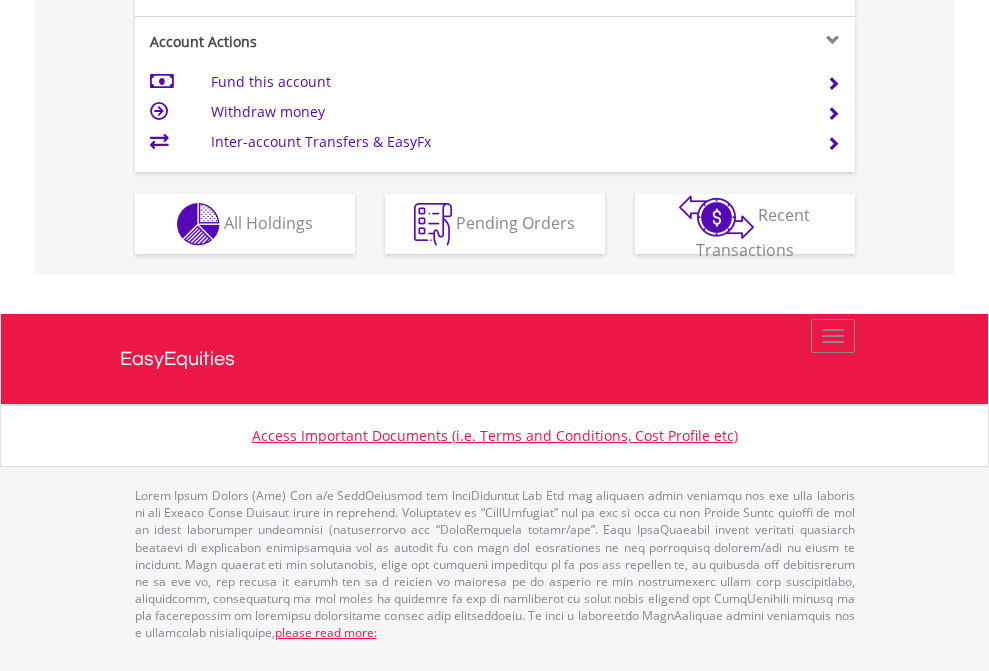 click on "Investment types" at bounding box center [706, -337] 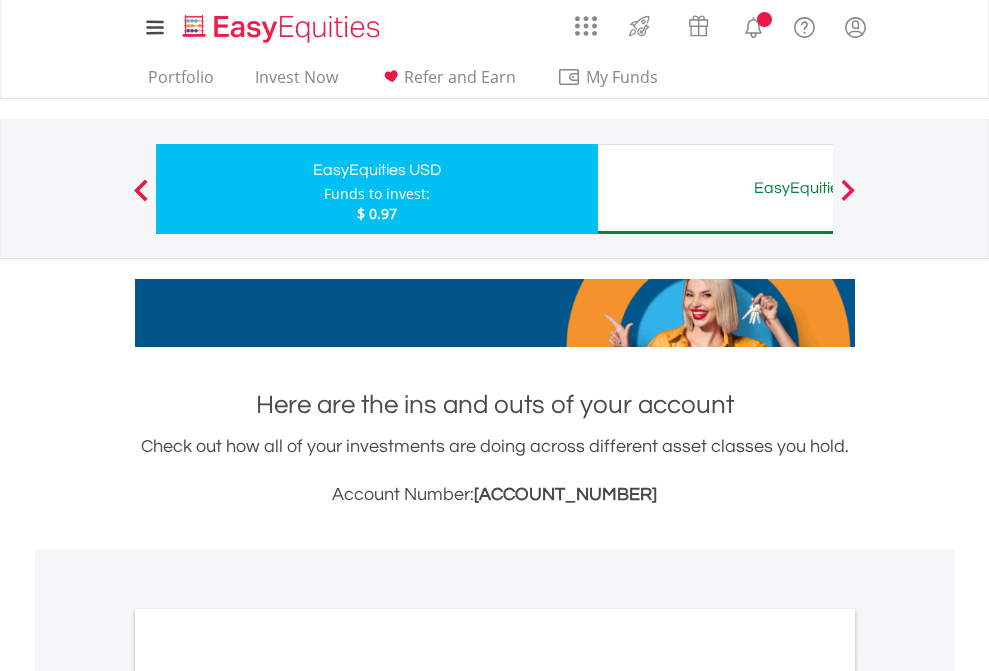 scroll, scrollTop: 0, scrollLeft: 0, axis: both 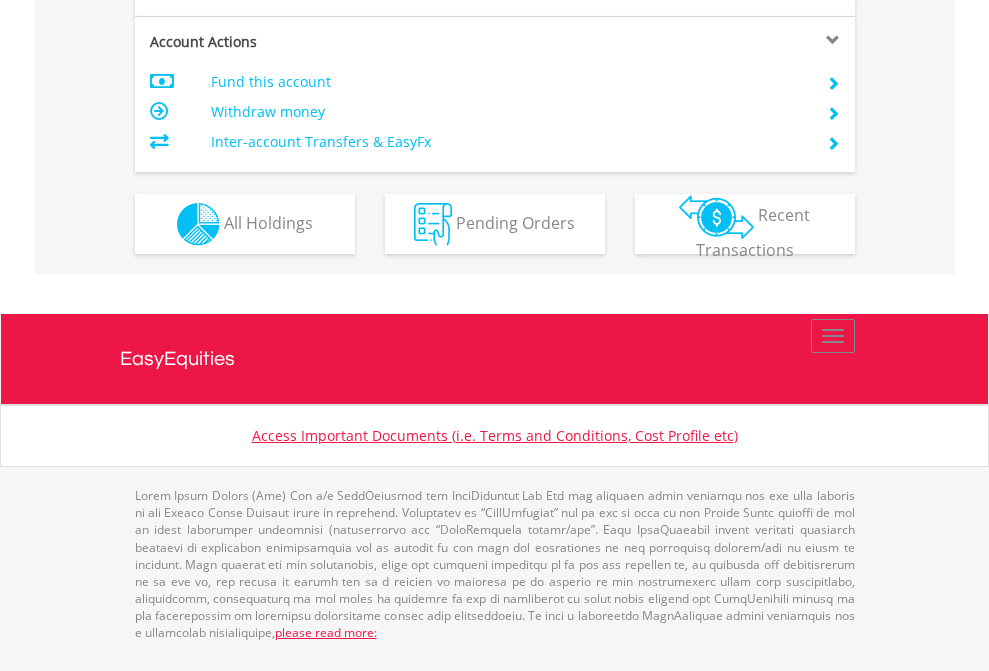 click on "Investment types" at bounding box center (706, -337) 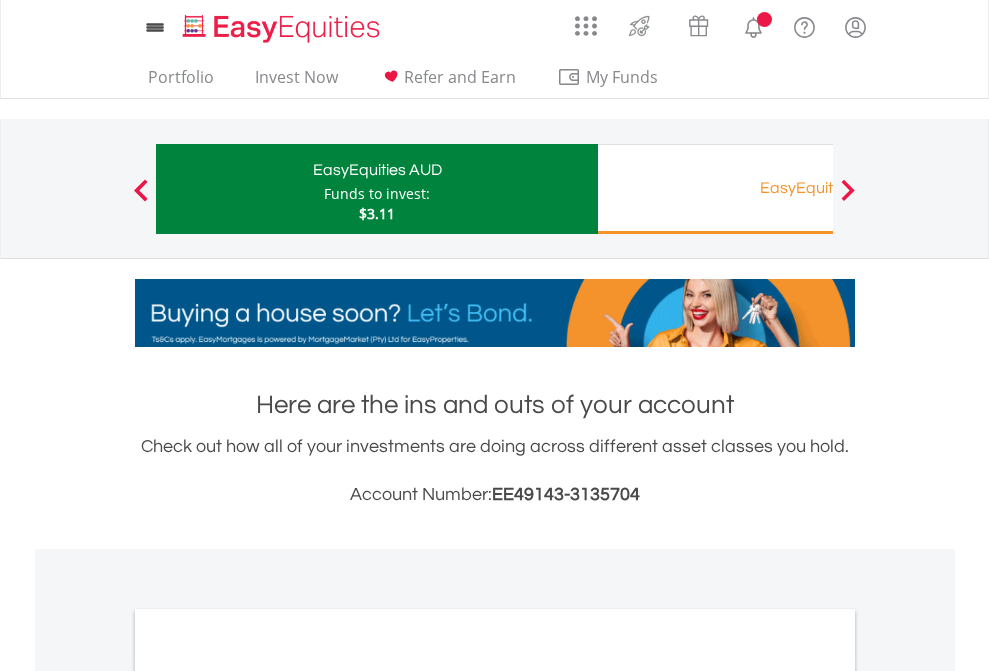 scroll, scrollTop: 0, scrollLeft: 0, axis: both 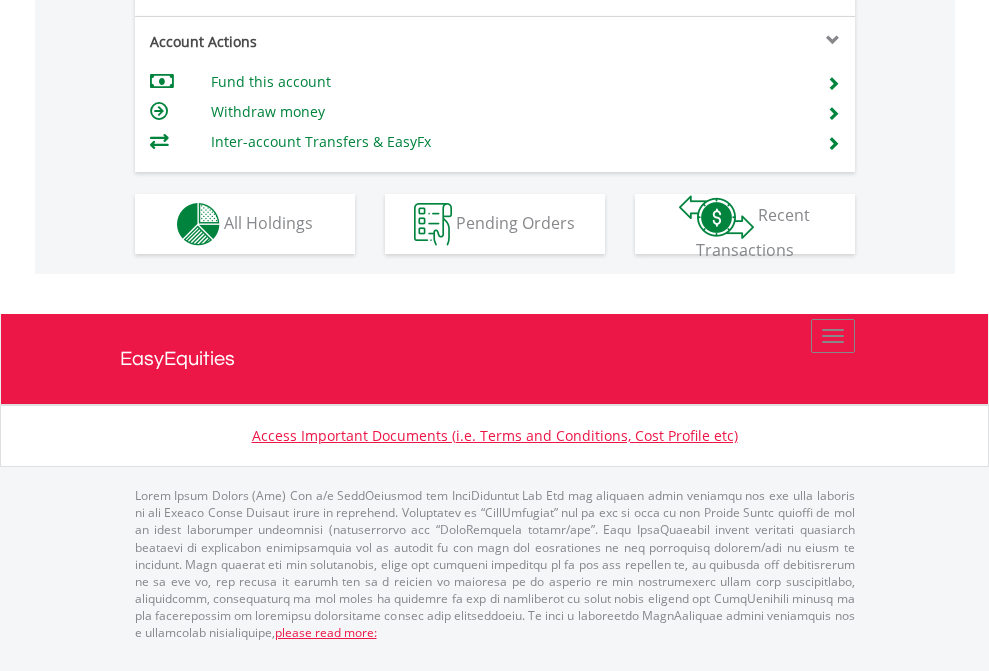 click on "Investment types" at bounding box center (706, -337) 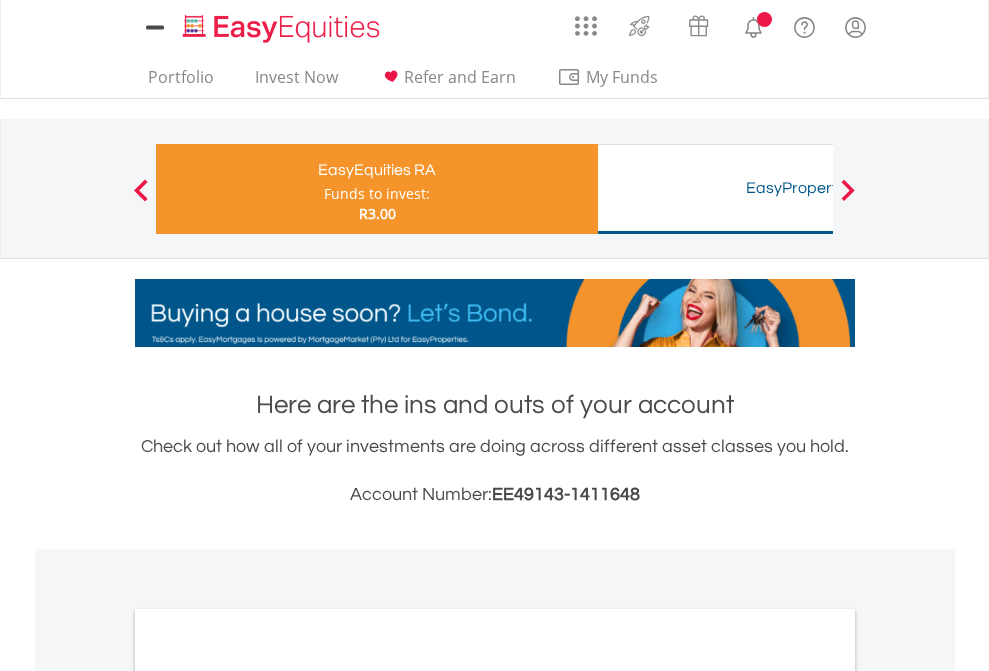 scroll, scrollTop: 0, scrollLeft: 0, axis: both 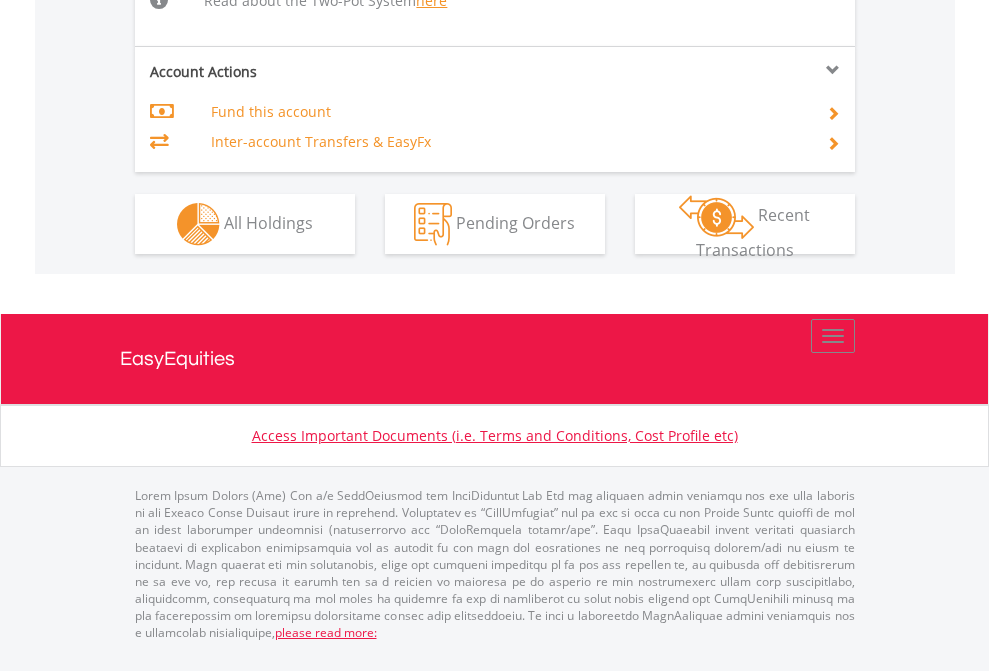 click on "Investment types" at bounding box center (706, -518) 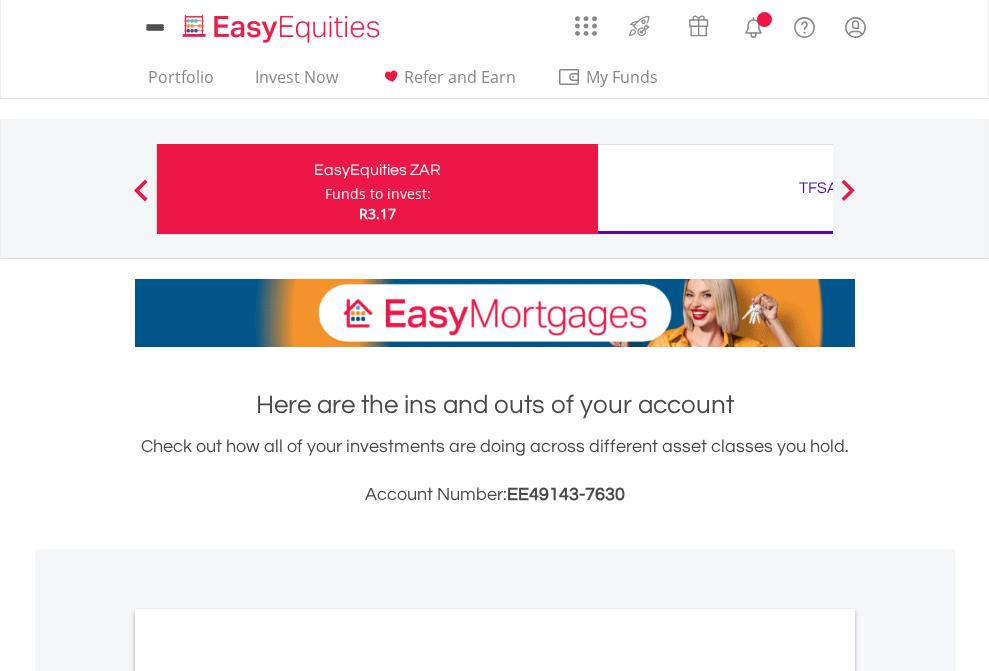 scroll, scrollTop: 1202, scrollLeft: 0, axis: vertical 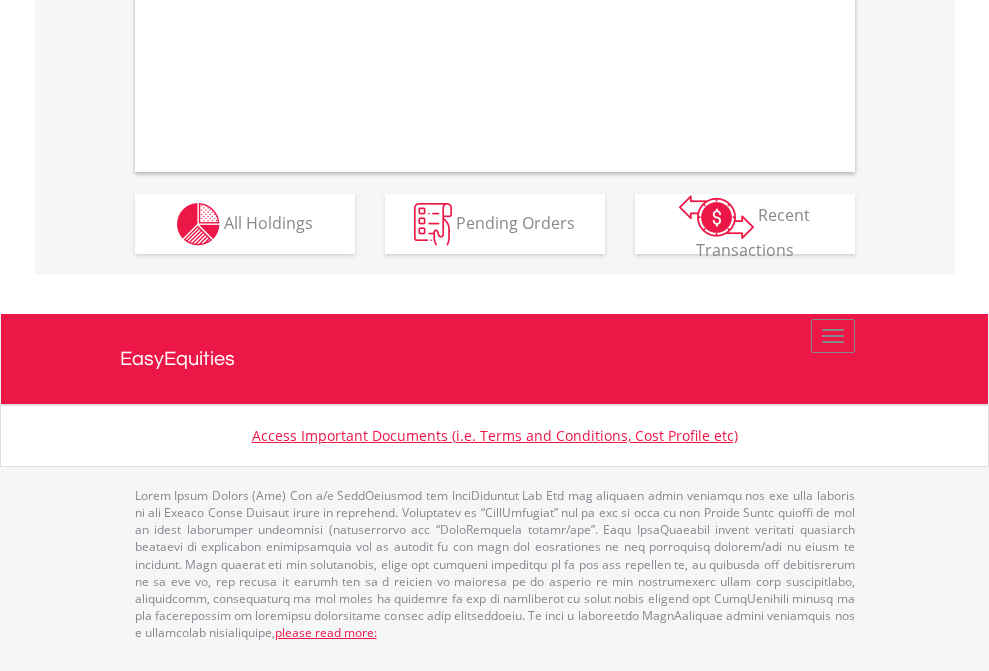 click on "All Holdings" at bounding box center (268, 222) 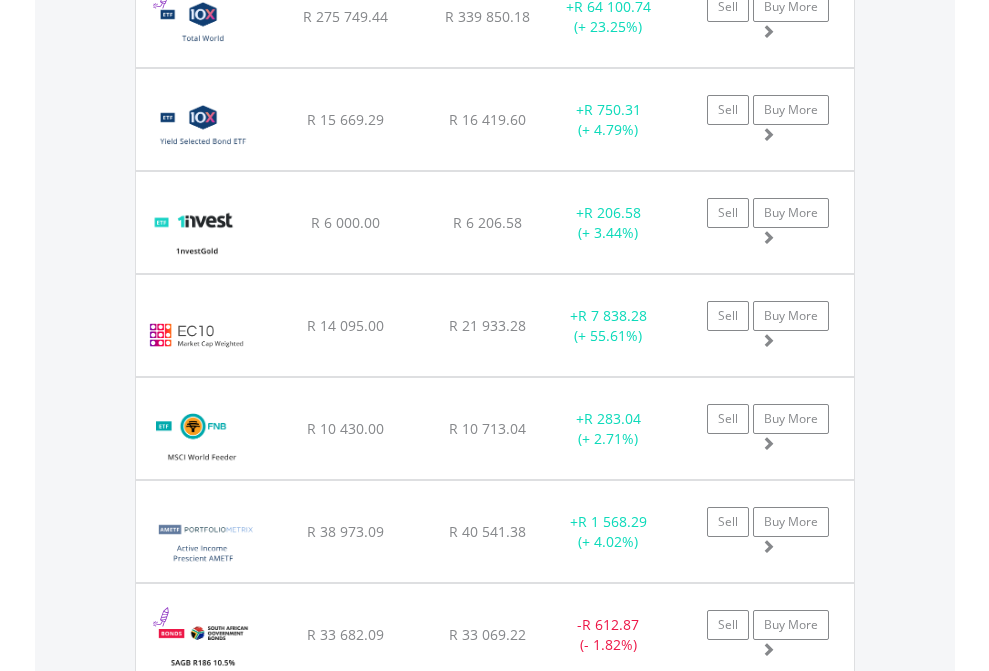 scroll, scrollTop: 2385, scrollLeft: 0, axis: vertical 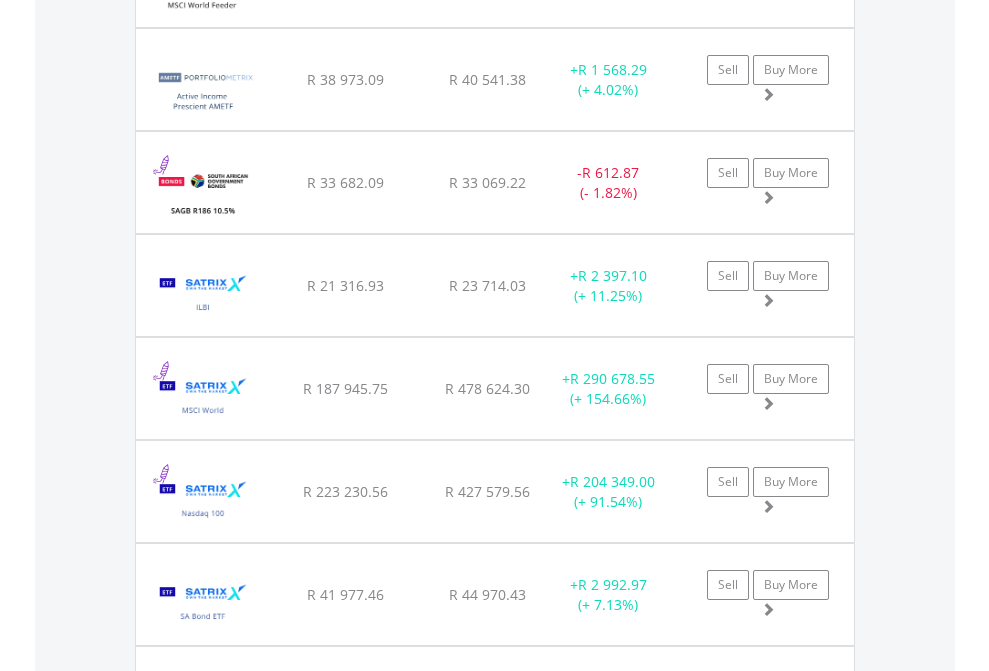 click on "TFSA" at bounding box center (818, -2197) 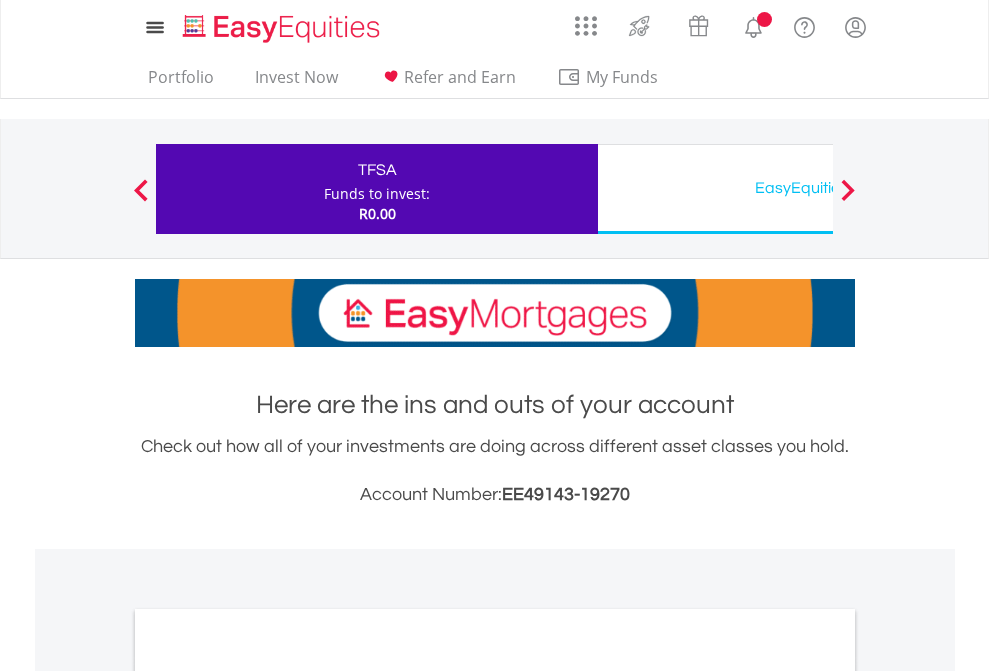 scroll, scrollTop: 0, scrollLeft: 0, axis: both 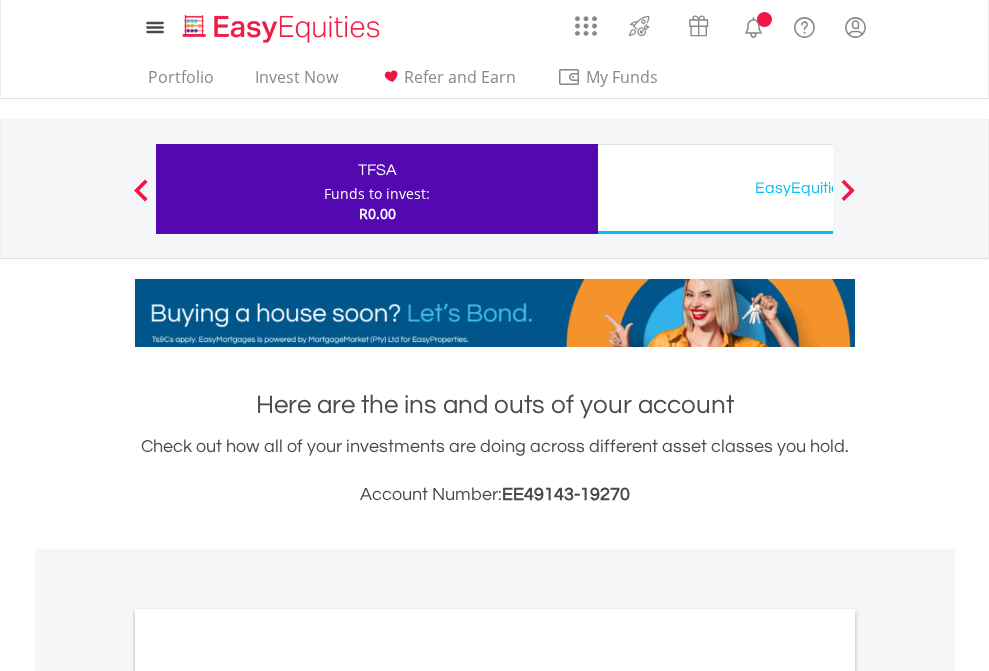 click on "All Holdings" at bounding box center [268, 1096] 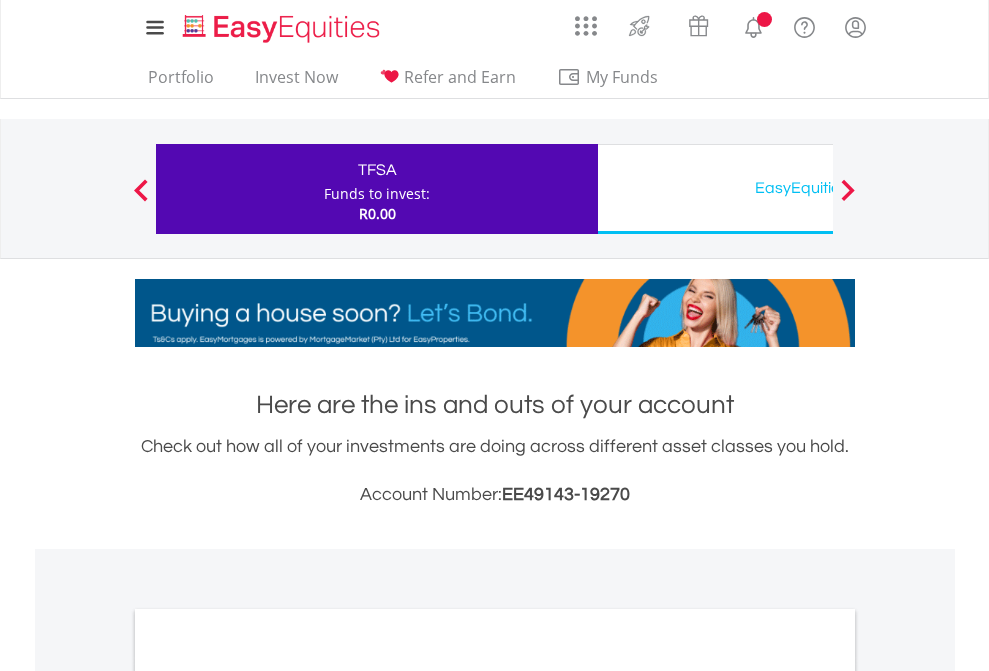scroll, scrollTop: 1202, scrollLeft: 0, axis: vertical 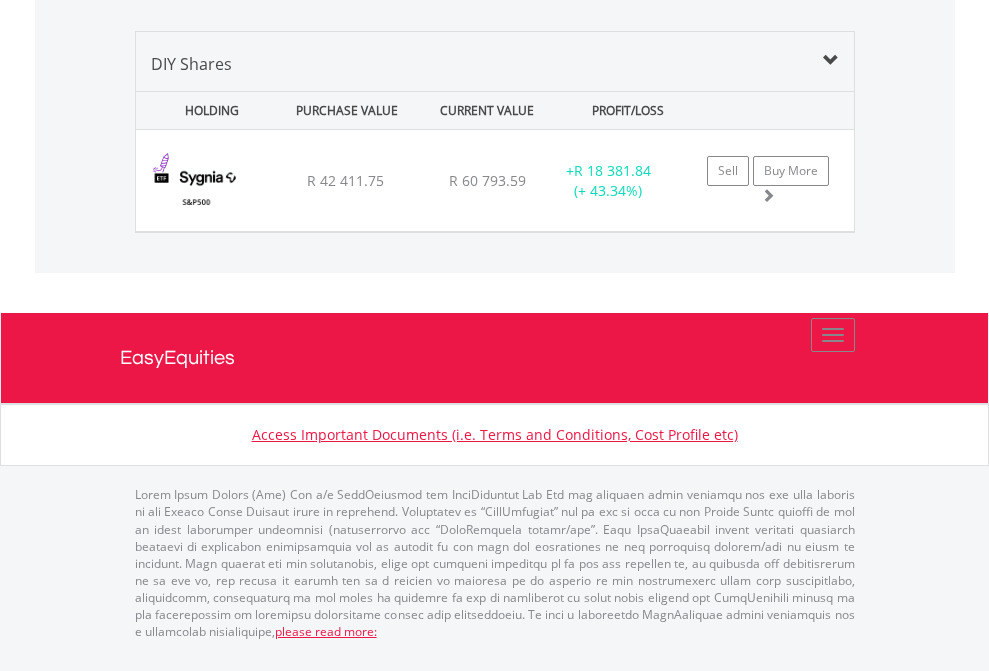 click on "EasyEquities USD" at bounding box center [818, -1339] 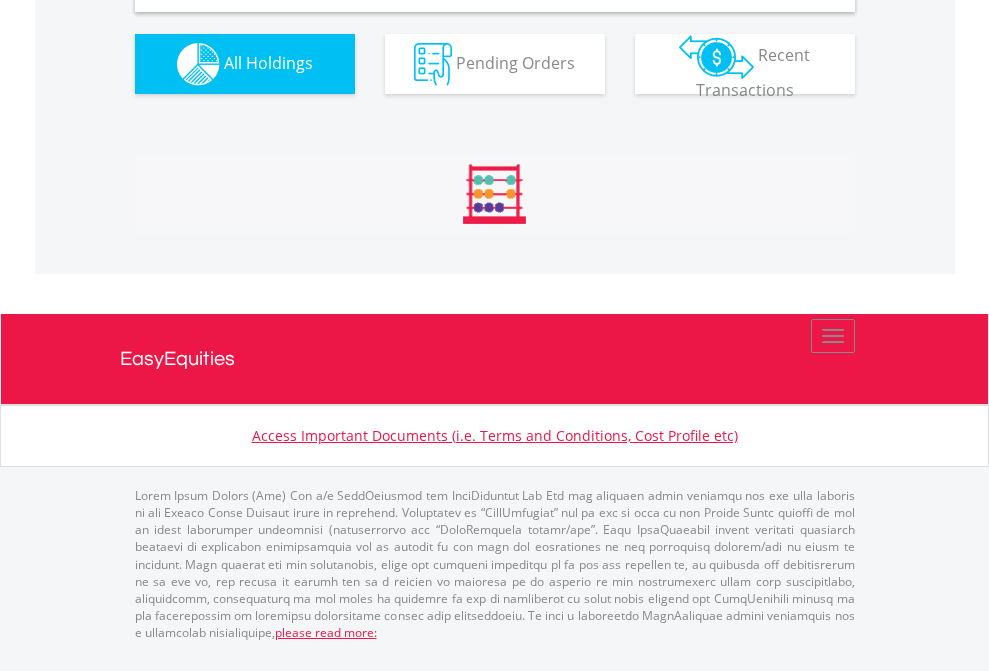 scroll, scrollTop: 1933, scrollLeft: 0, axis: vertical 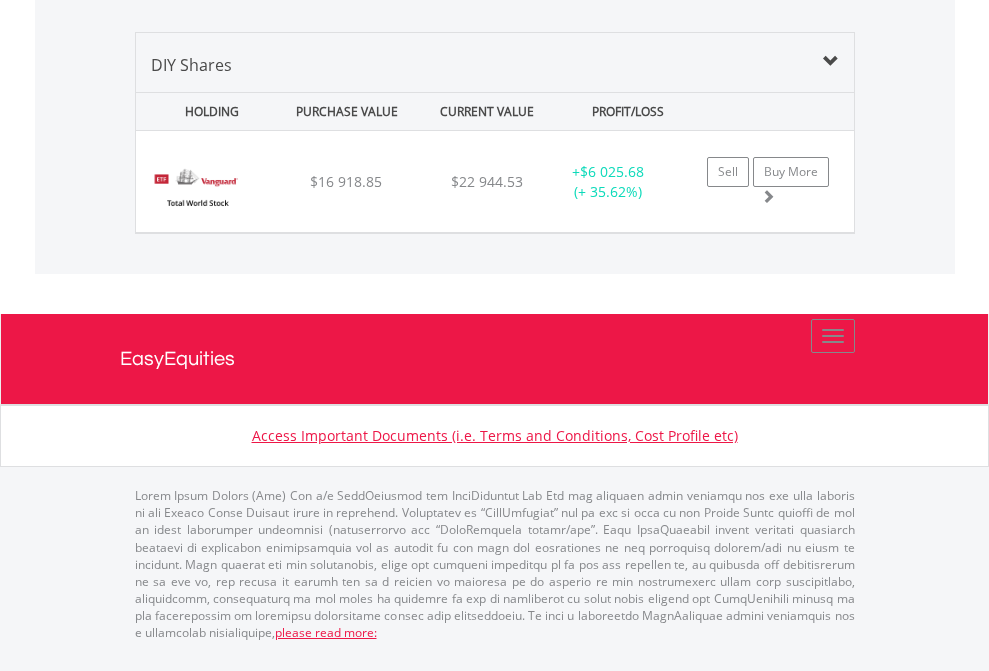 click on "EasyEquities AUD" at bounding box center (818, -968) 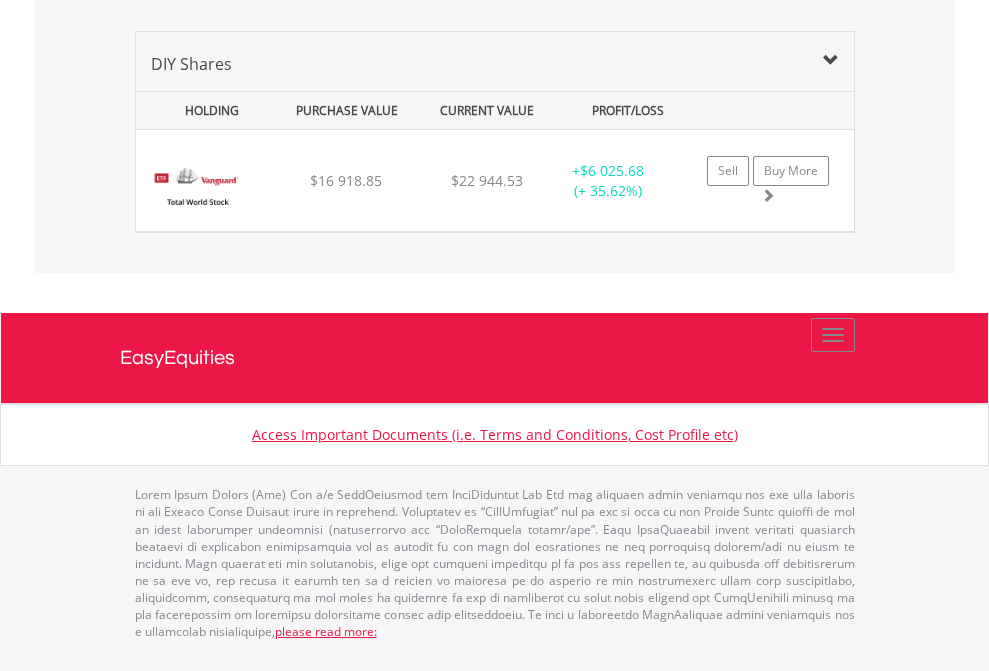 scroll, scrollTop: 144, scrollLeft: 0, axis: vertical 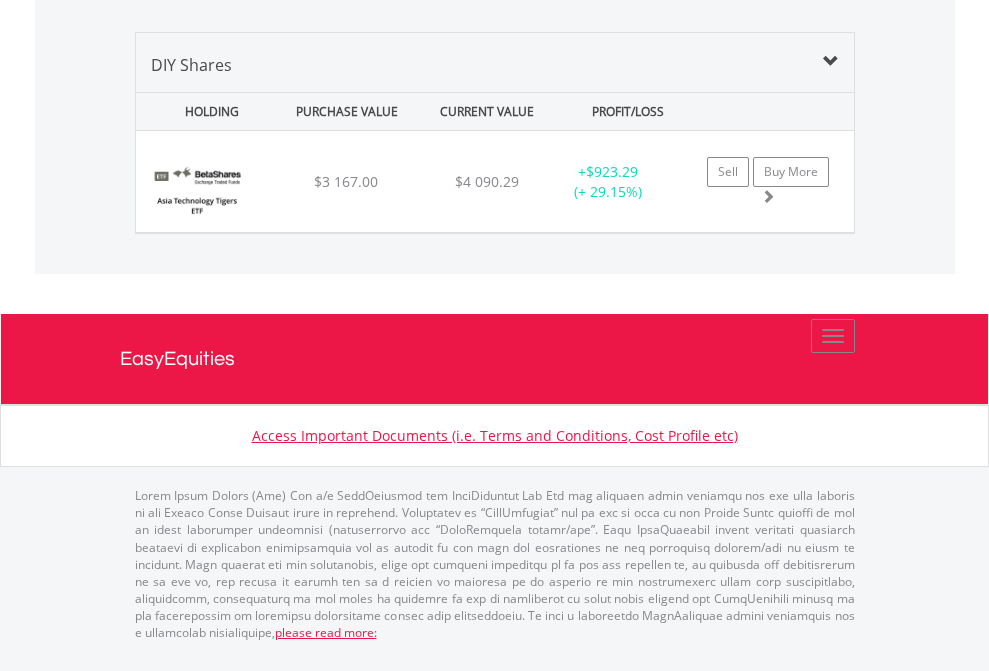 click on "EasyEquities RA" at bounding box center (818, -968) 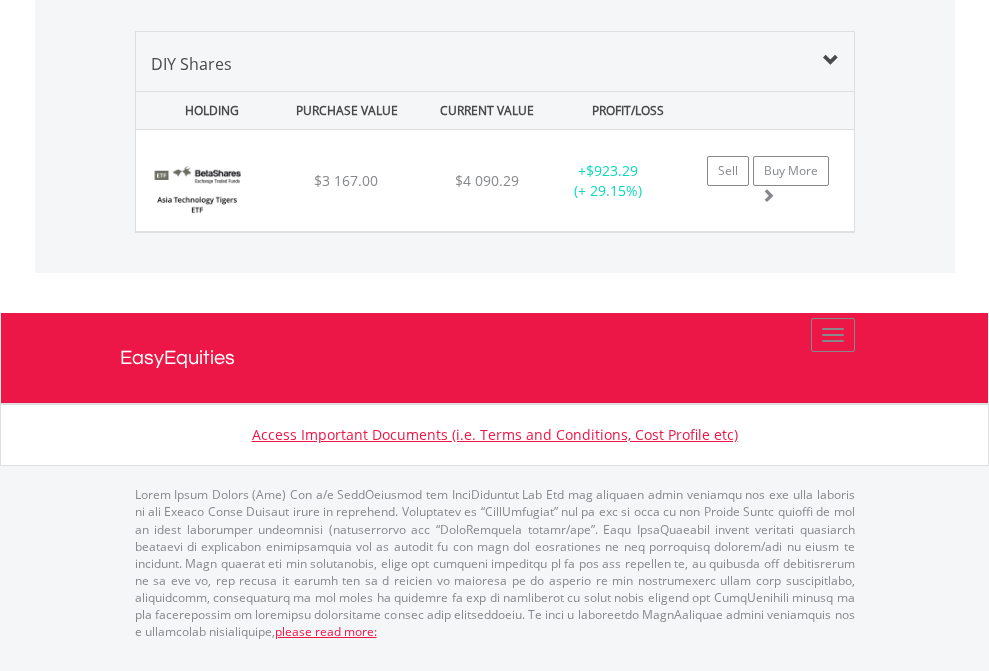 scroll, scrollTop: 144, scrollLeft: 0, axis: vertical 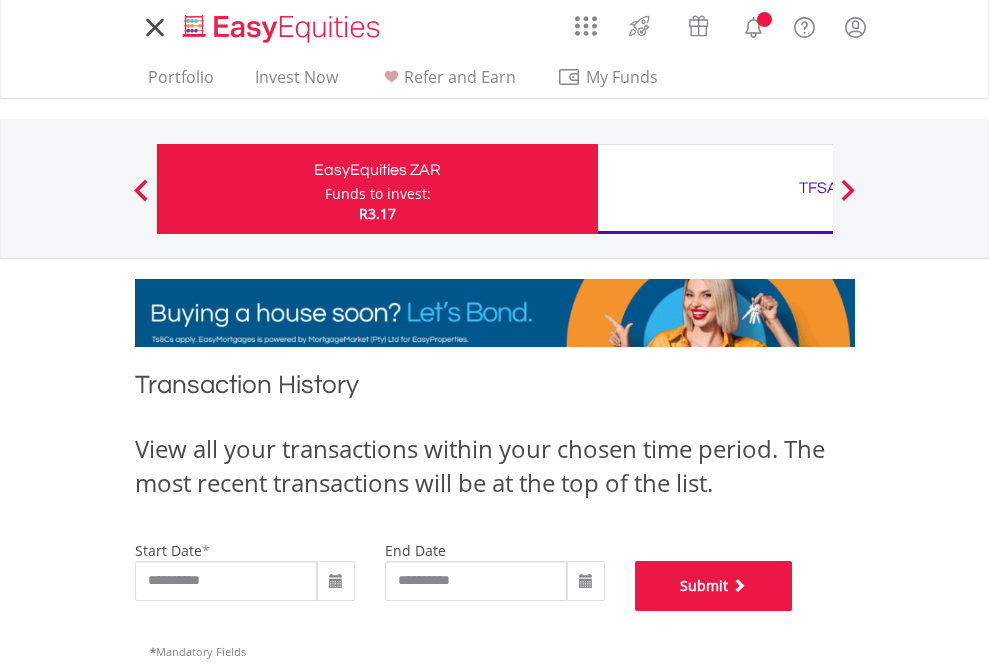 click on "Submit" at bounding box center (714, 586) 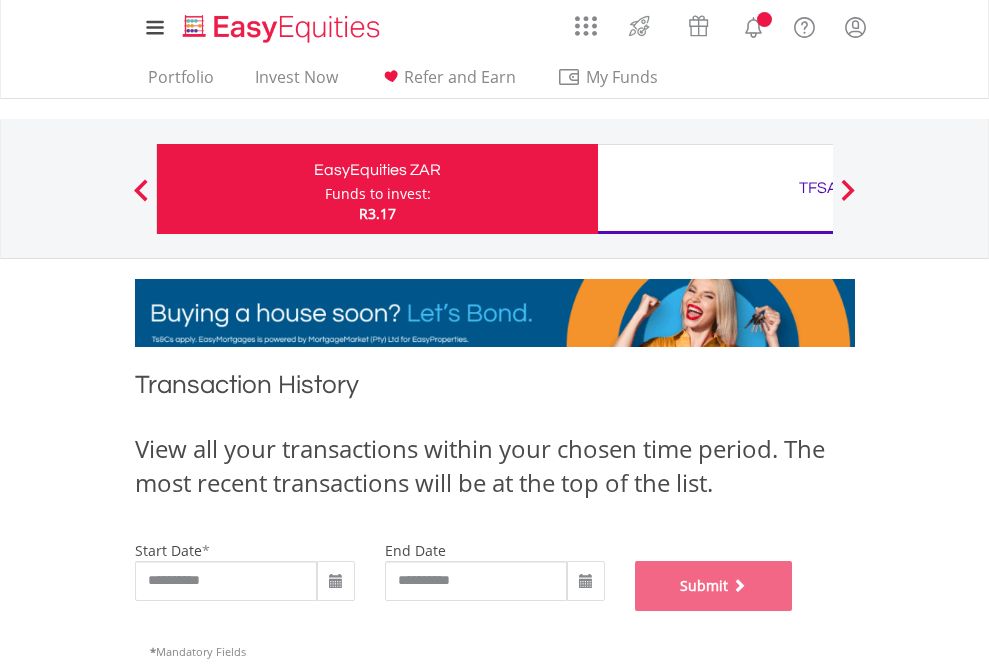 scroll, scrollTop: 811, scrollLeft: 0, axis: vertical 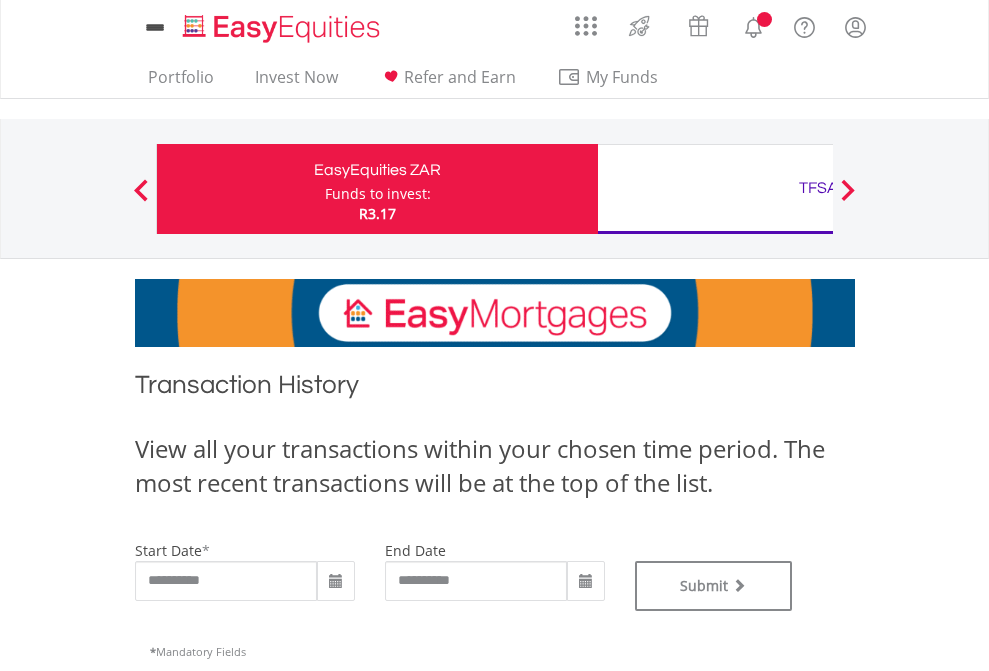 click on "TFSA" at bounding box center [818, 188] 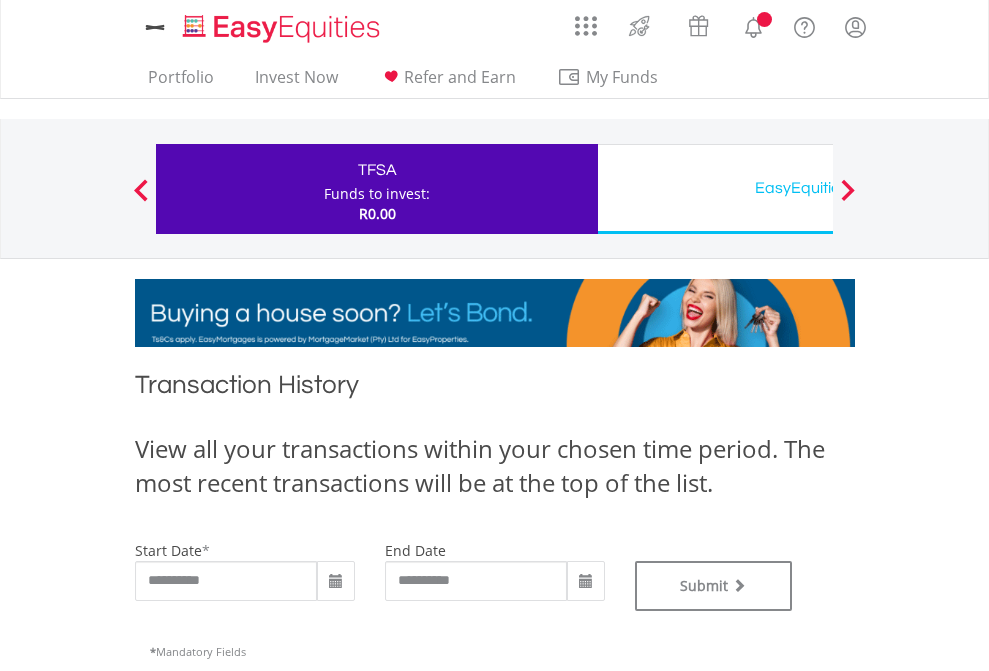 scroll, scrollTop: 811, scrollLeft: 0, axis: vertical 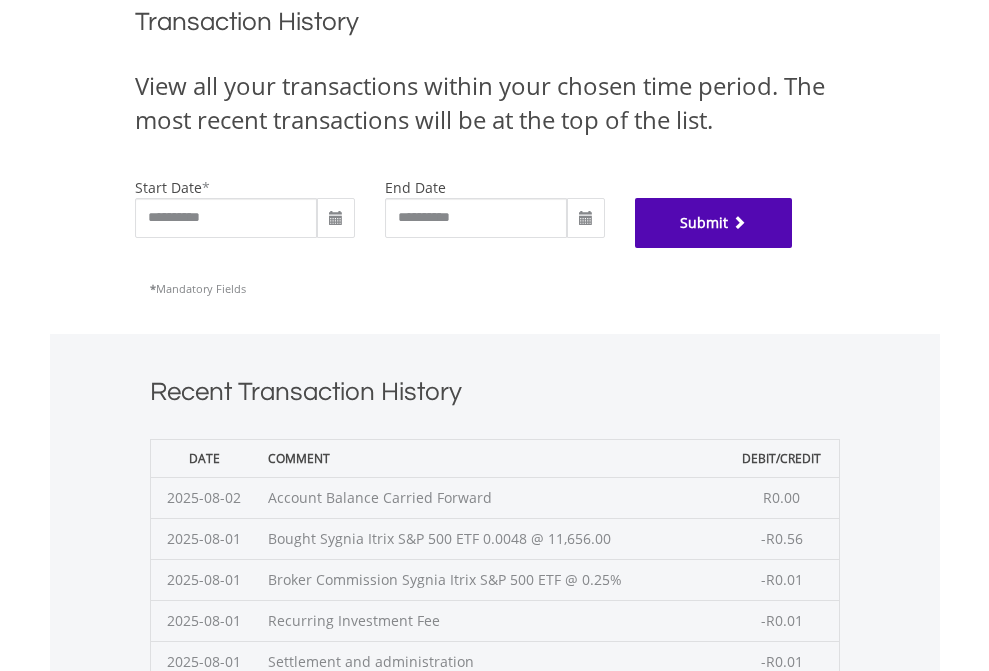 click on "Submit" at bounding box center (714, 223) 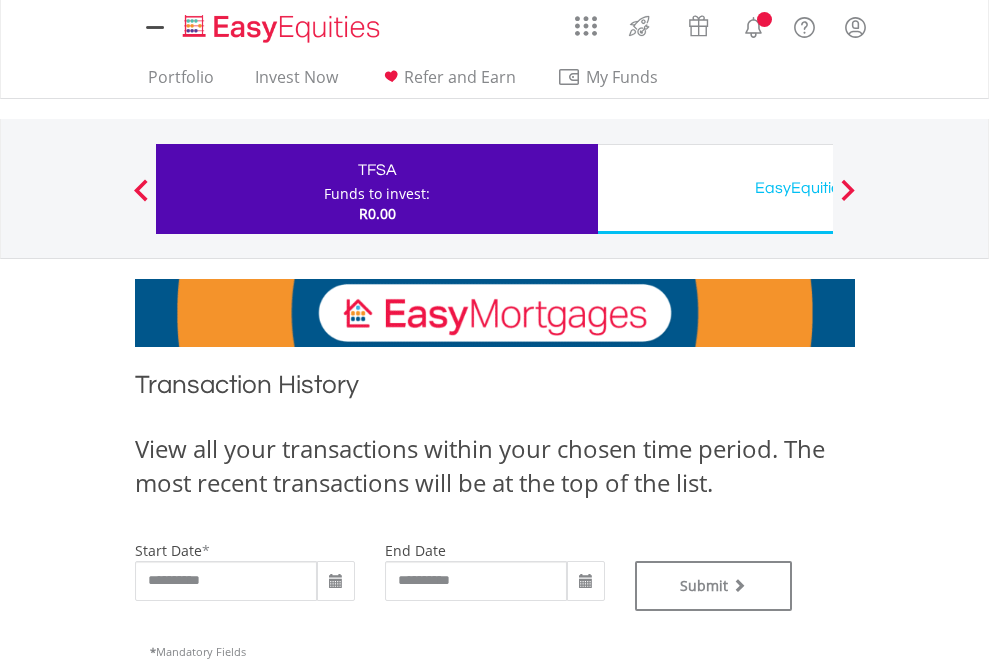 scroll, scrollTop: 0, scrollLeft: 0, axis: both 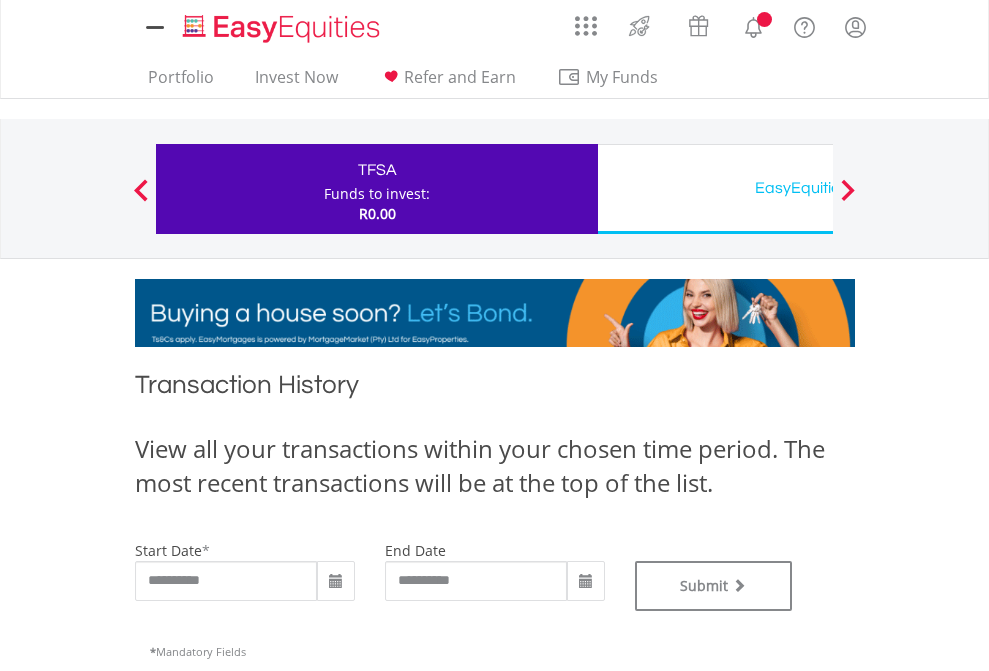 click on "EasyEquities USD" at bounding box center (818, 188) 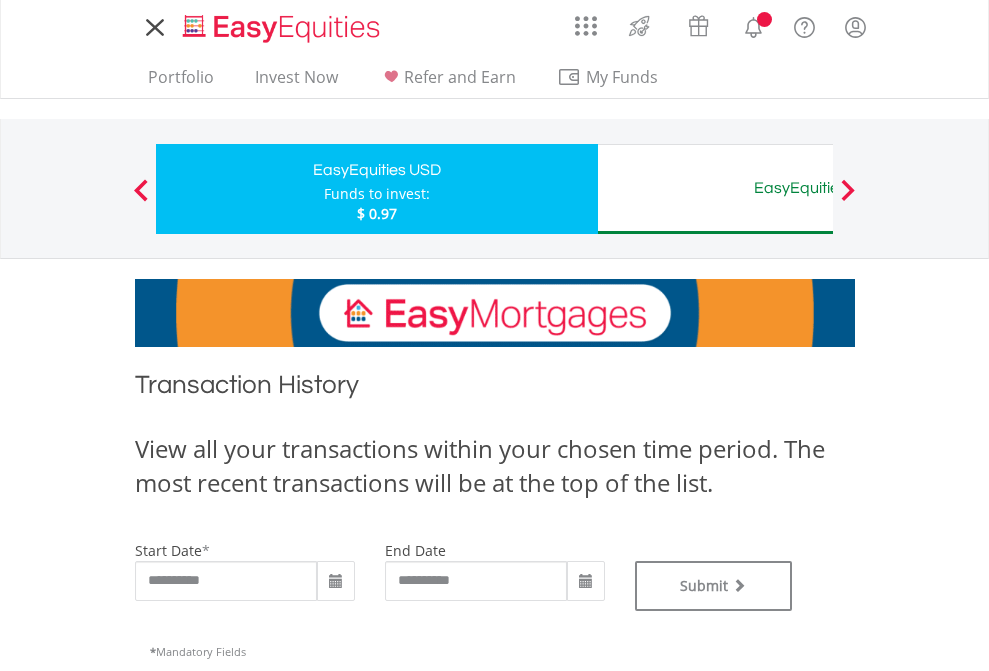 scroll, scrollTop: 0, scrollLeft: 0, axis: both 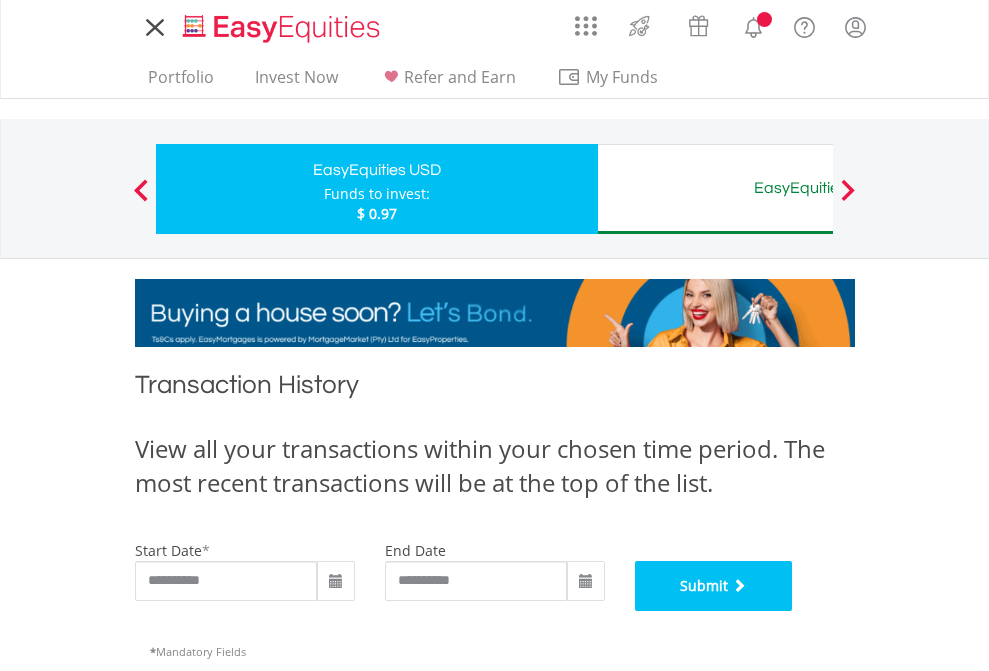 click on "Submit" at bounding box center [714, 586] 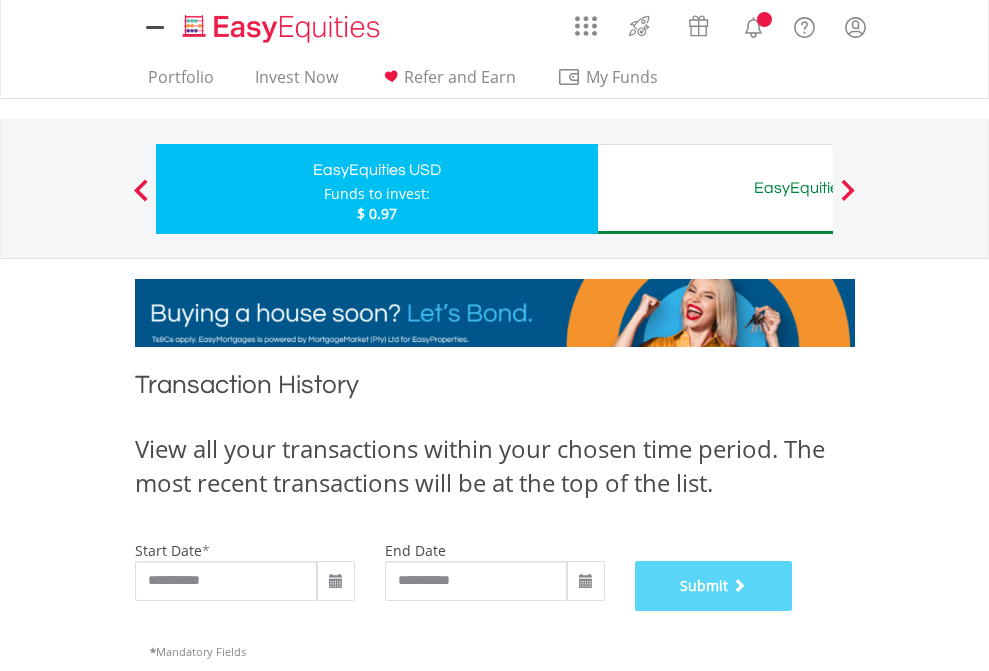 scroll, scrollTop: 811, scrollLeft: 0, axis: vertical 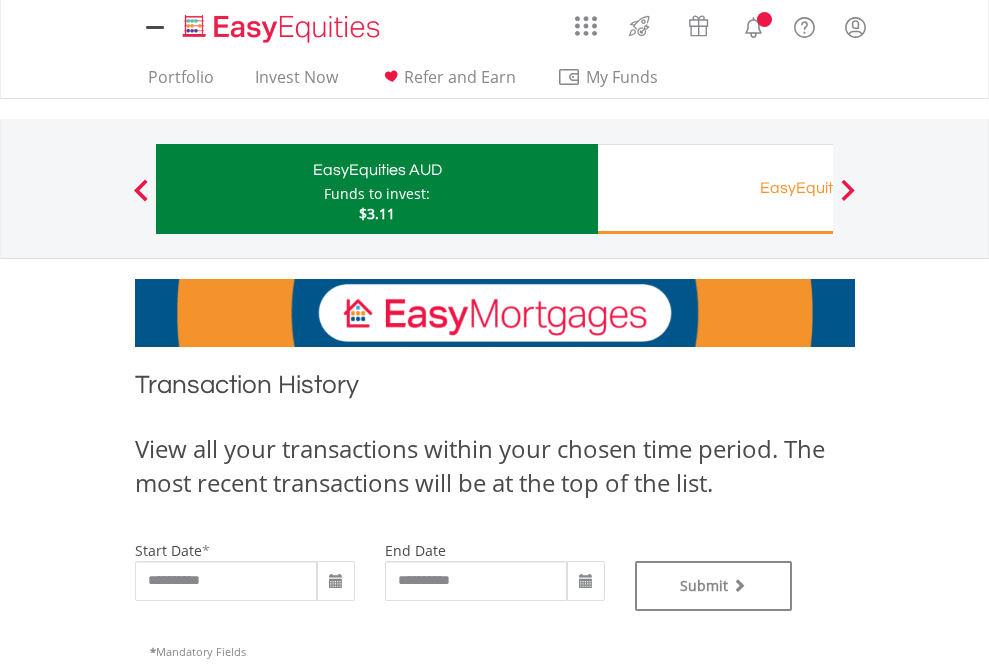 type on "**********" 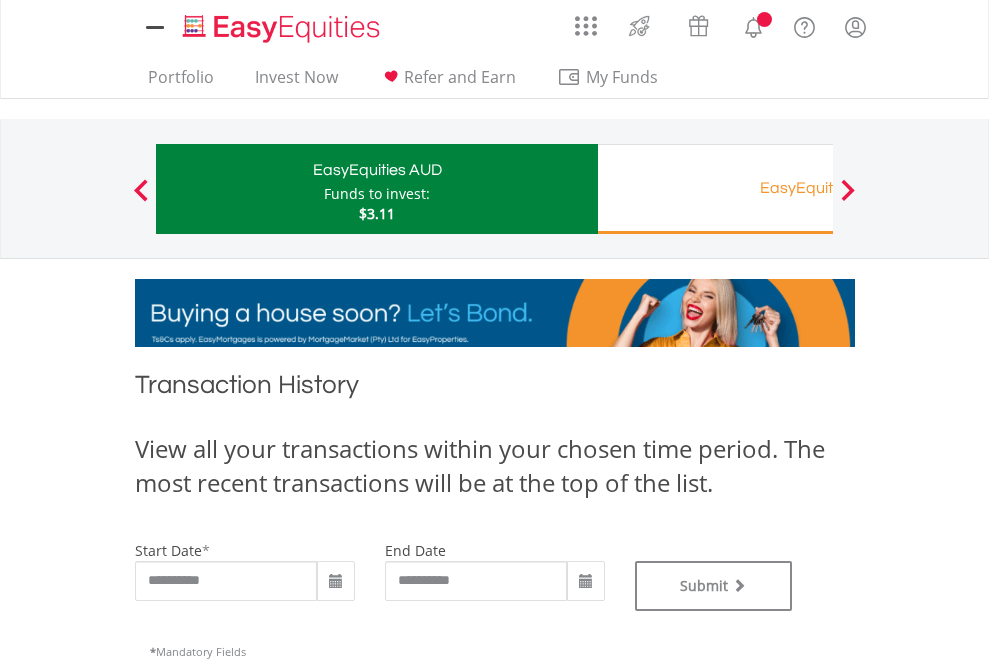 scroll, scrollTop: 0, scrollLeft: 0, axis: both 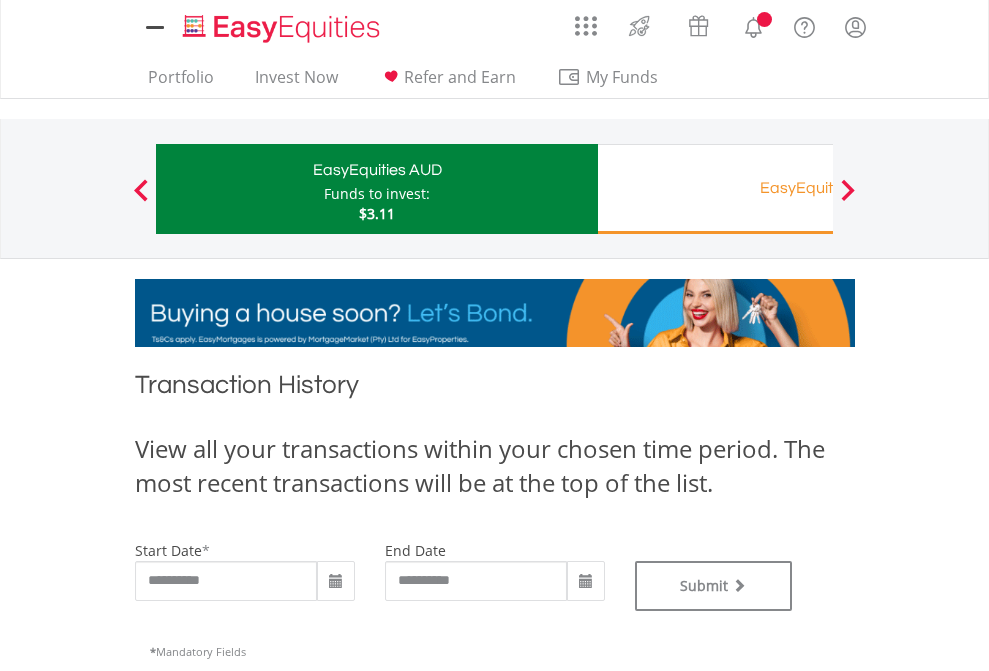 type on "**********" 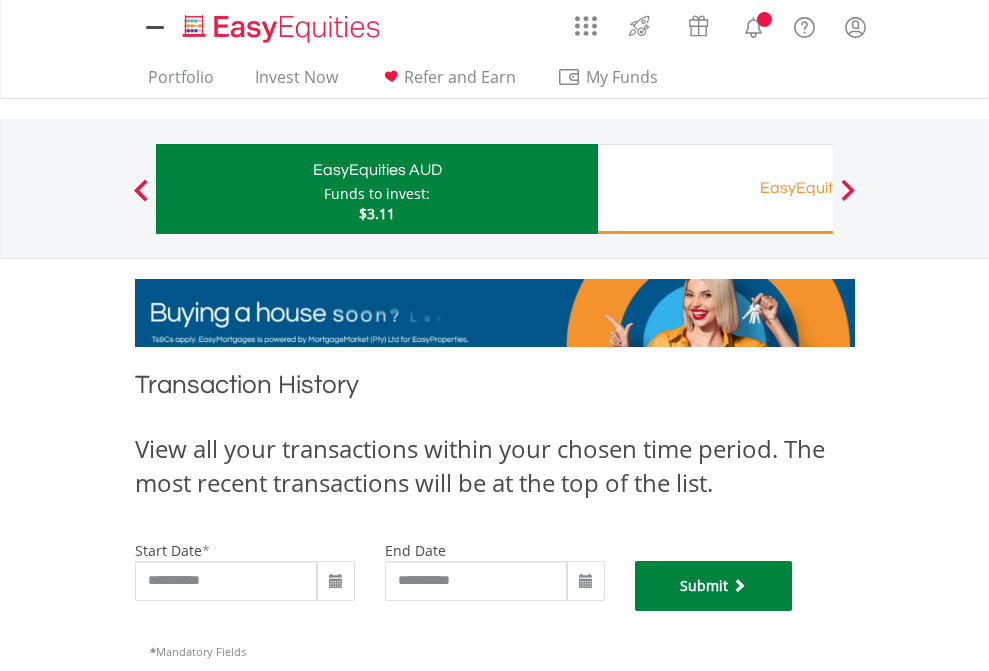 click on "Submit" at bounding box center (714, 586) 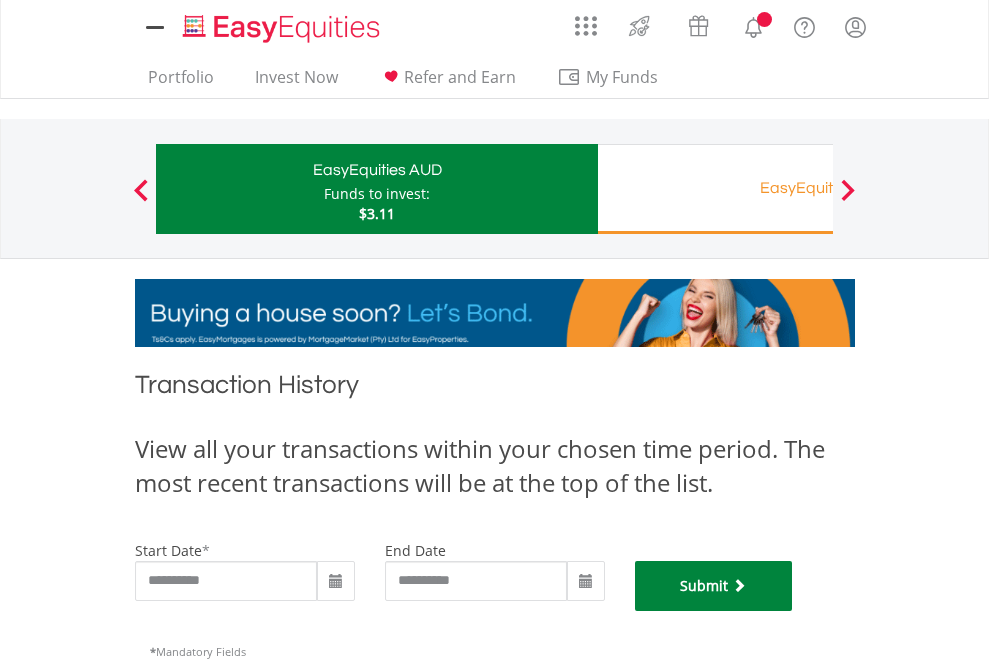 scroll, scrollTop: 811, scrollLeft: 0, axis: vertical 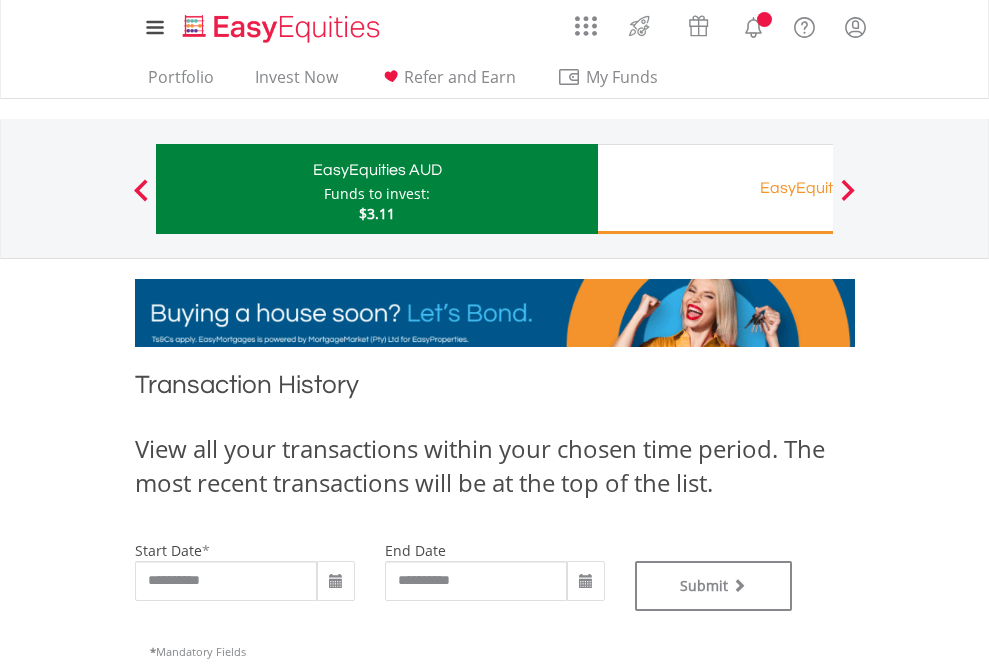 click on "EasyEquities RA" at bounding box center (818, 188) 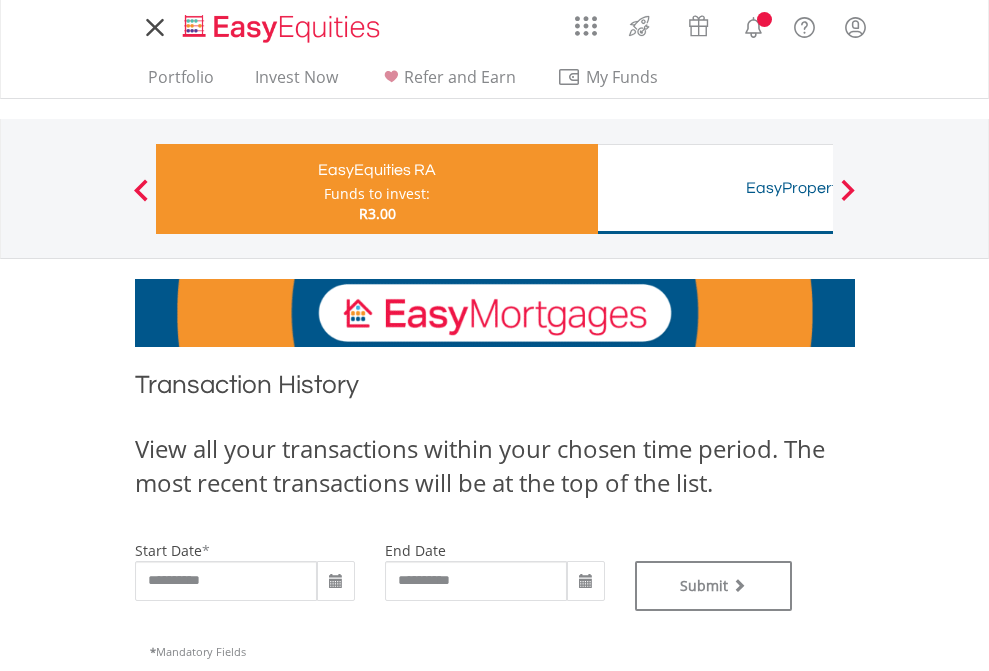 scroll, scrollTop: 0, scrollLeft: 0, axis: both 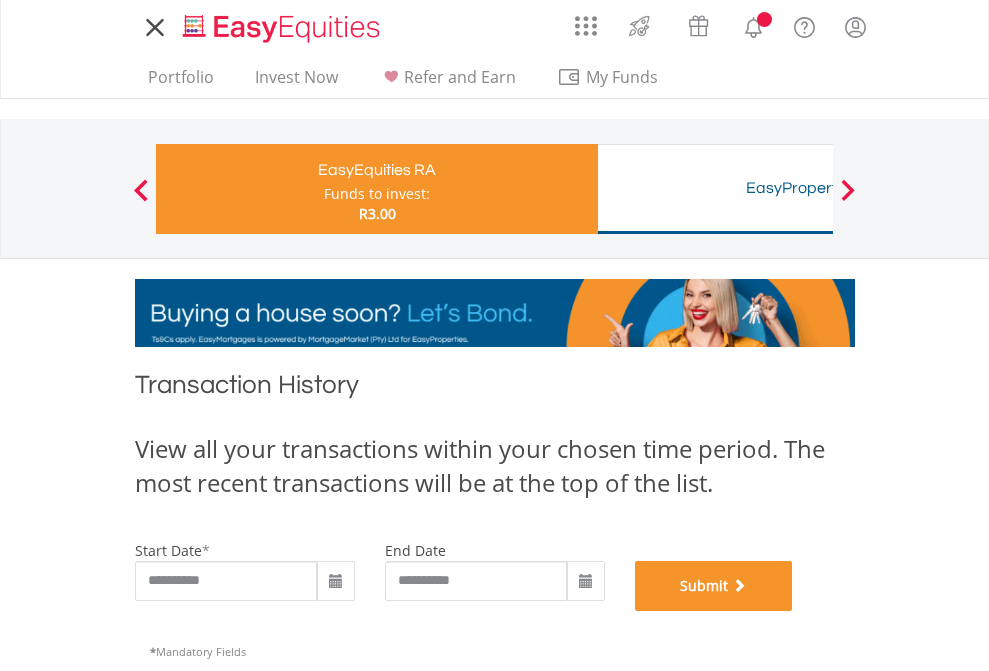 click on "Submit" at bounding box center [714, 586] 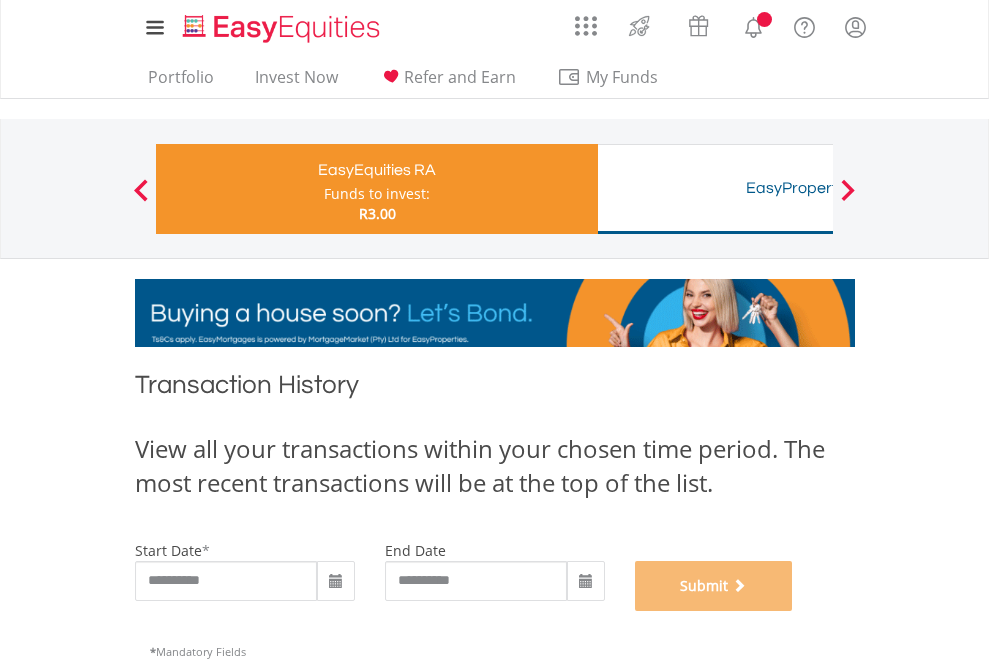 scroll, scrollTop: 811, scrollLeft: 0, axis: vertical 